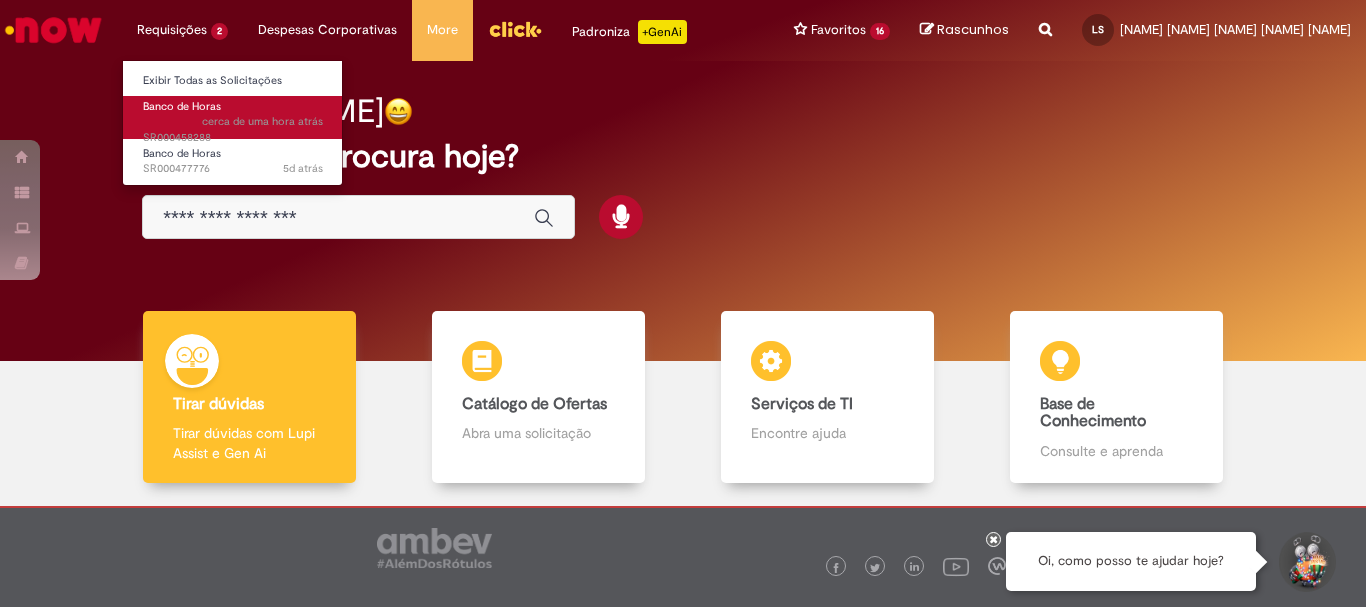 scroll, scrollTop: 0, scrollLeft: 0, axis: both 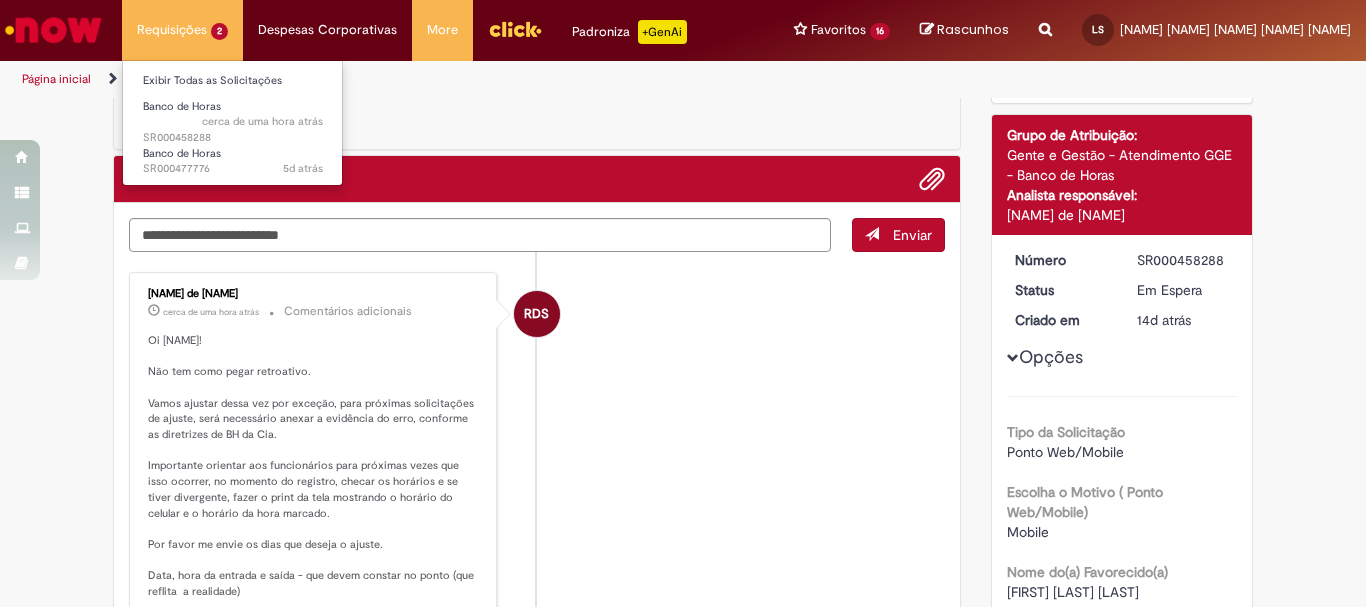 click on "Requisições   2
Exibir Todas as Solicitações
Banco de Horas
cerca de uma hora atrás cerca de uma hora atrás  SR000458288
Banco de Horas
5d atrás 5 dias atrás  SR000477776" at bounding box center (182, 30) 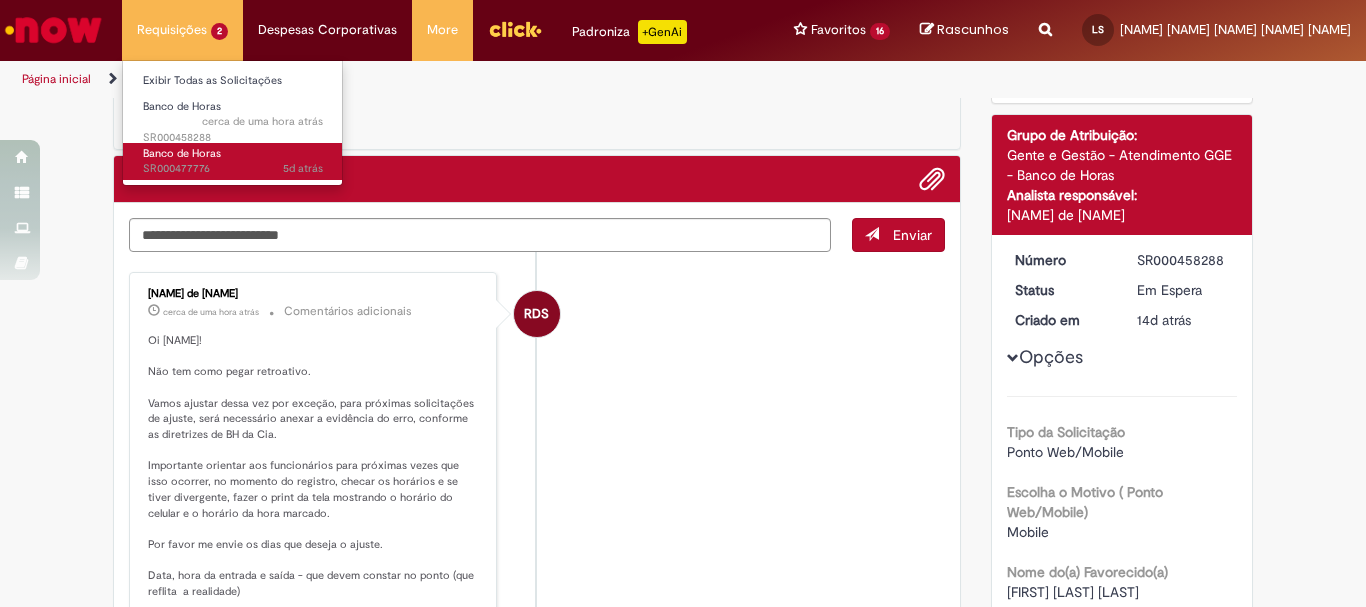 click on "Banco de Horas" at bounding box center (182, 153) 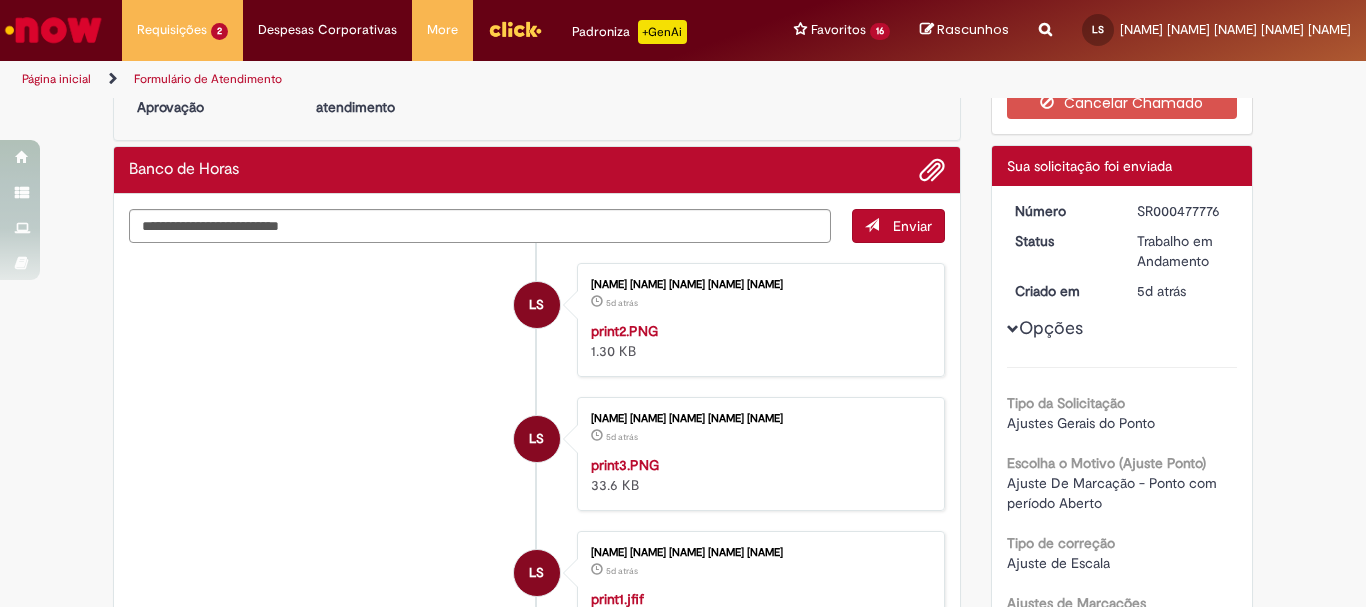 scroll, scrollTop: 0, scrollLeft: 0, axis: both 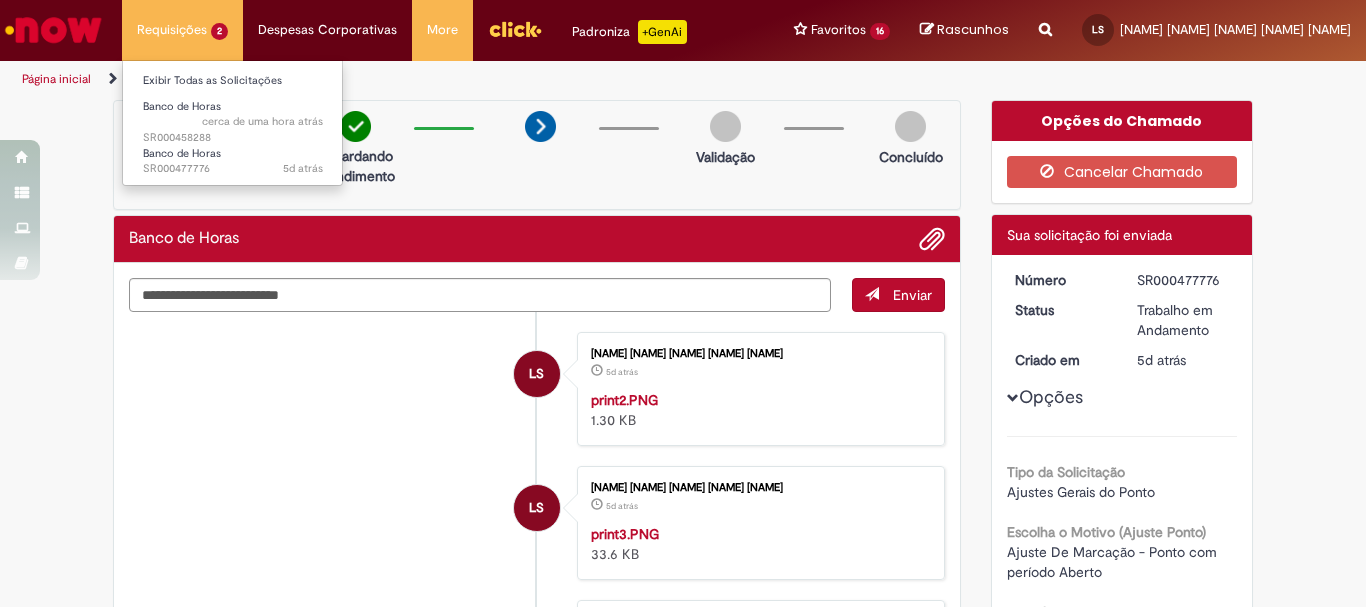 click on "Requisições   2
Exibir Todas as Solicitações
Banco de Horas
cerca de uma hora atrás cerca de uma hora atrás  SR000458288
Banco de Horas
5d atrás 5 dias atrás  SR000477776" at bounding box center [182, 30] 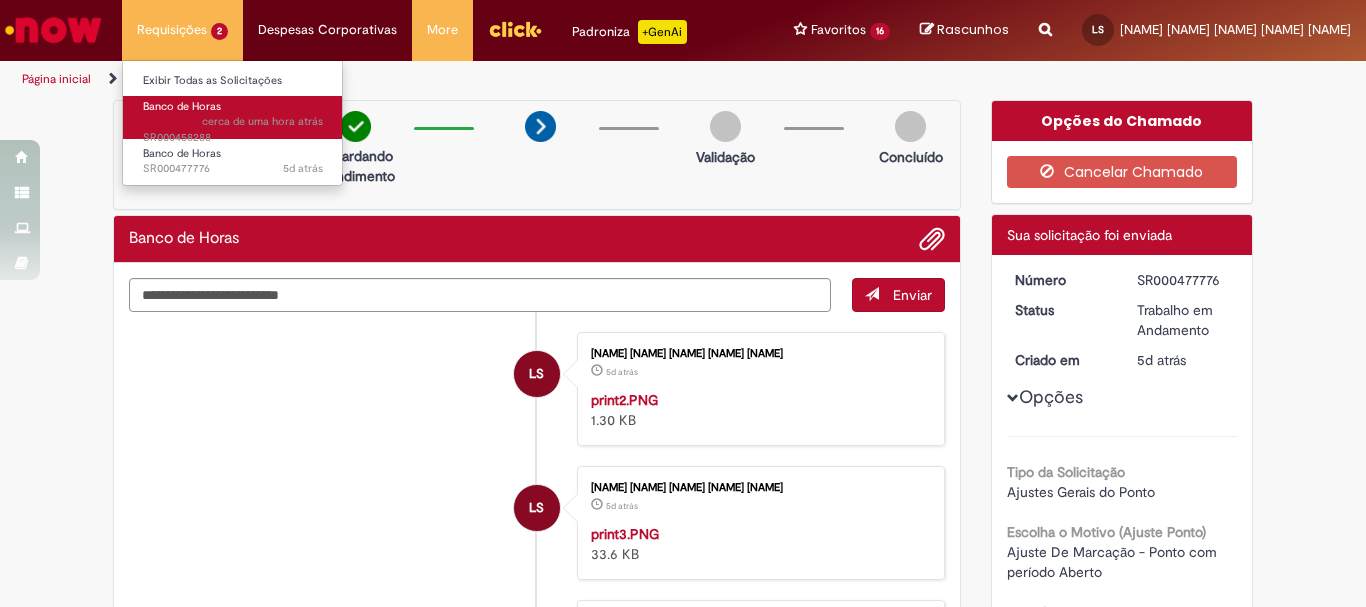 click on "cerca de uma hora atrás cerca de uma hora atrás" at bounding box center [262, 122] 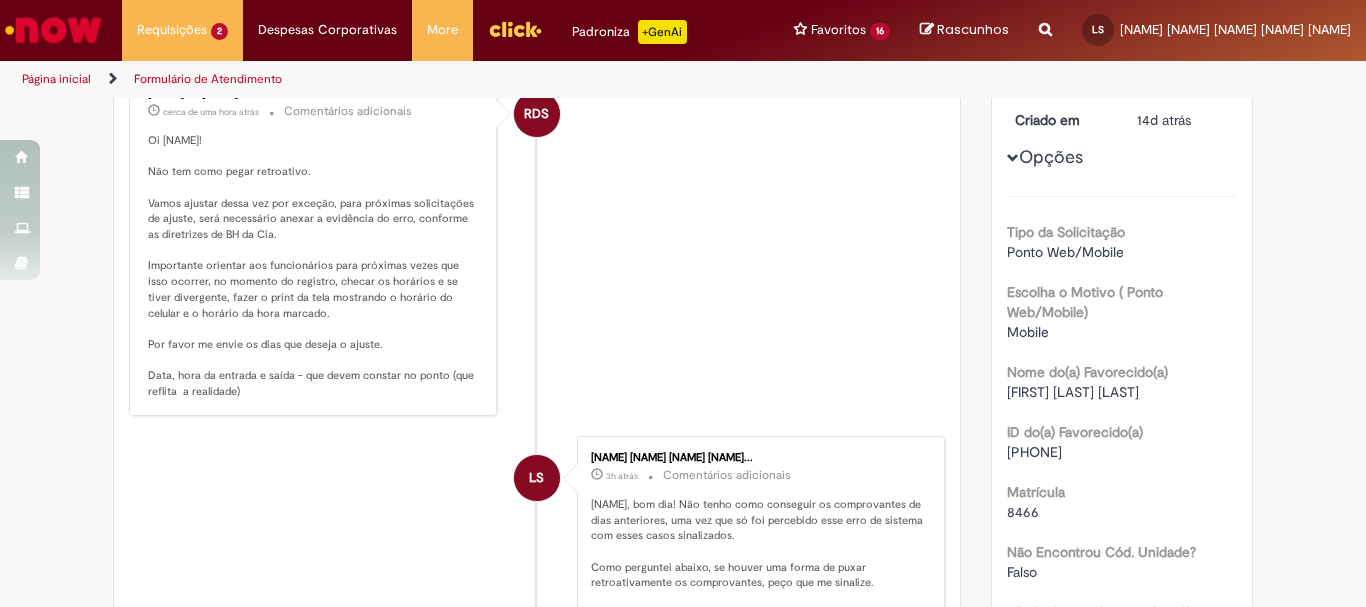 scroll, scrollTop: 400, scrollLeft: 0, axis: vertical 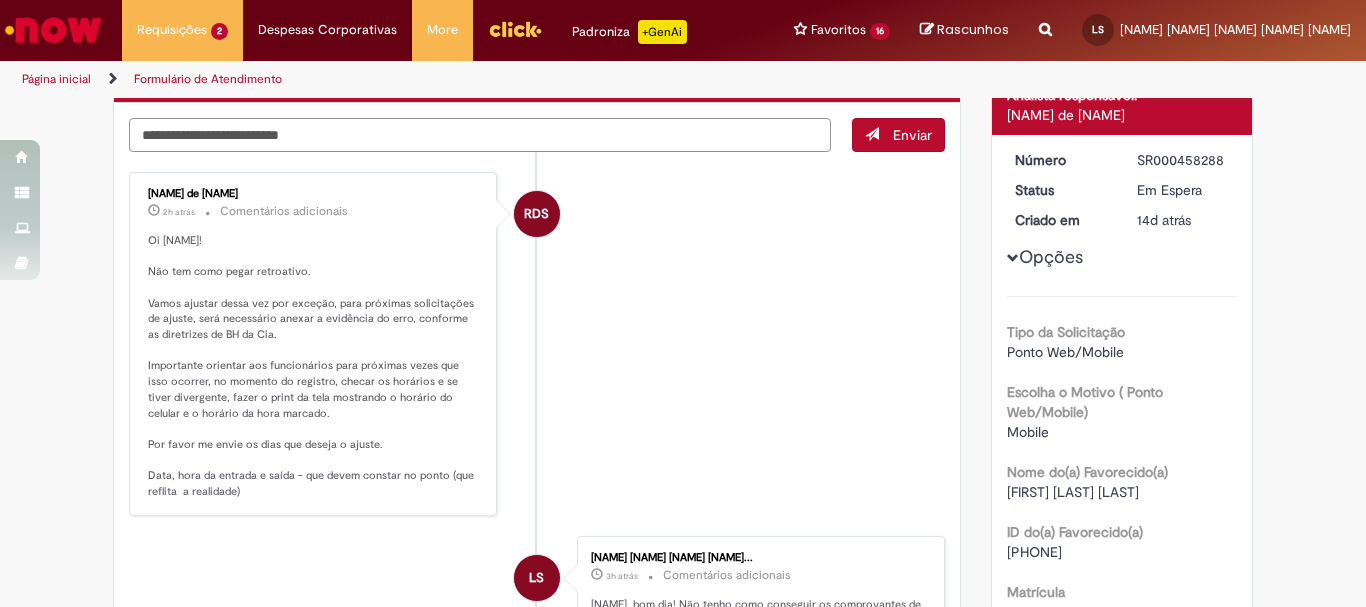 click at bounding box center [480, 135] 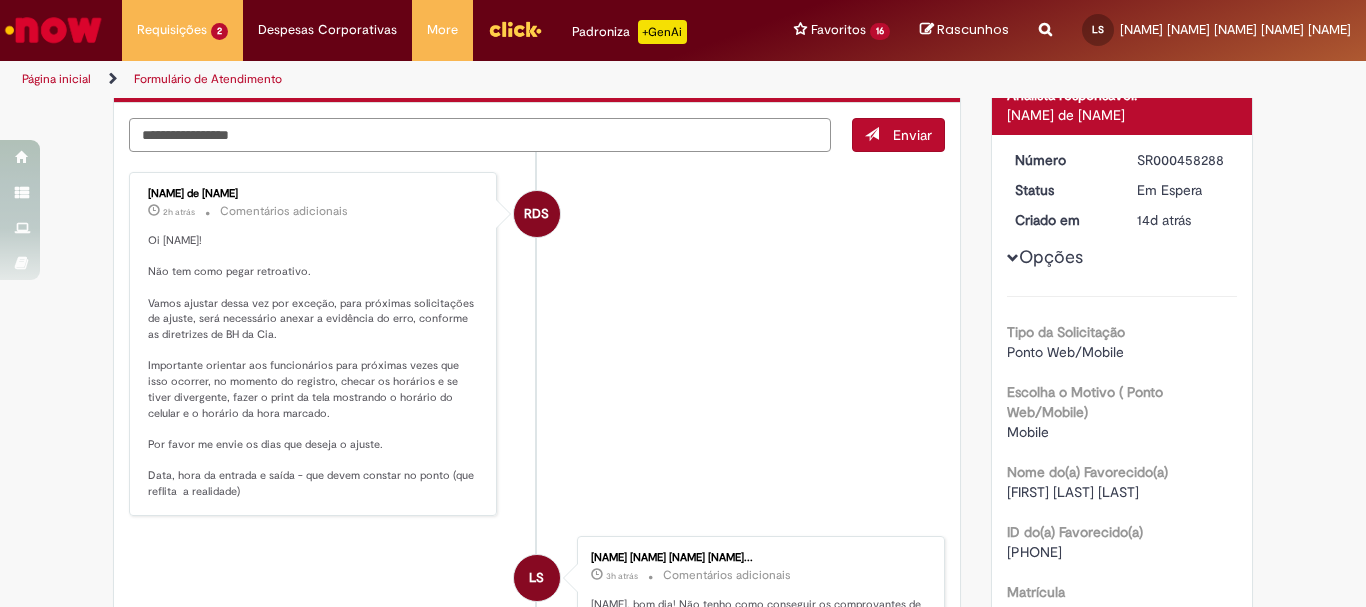 scroll, scrollTop: 300, scrollLeft: 0, axis: vertical 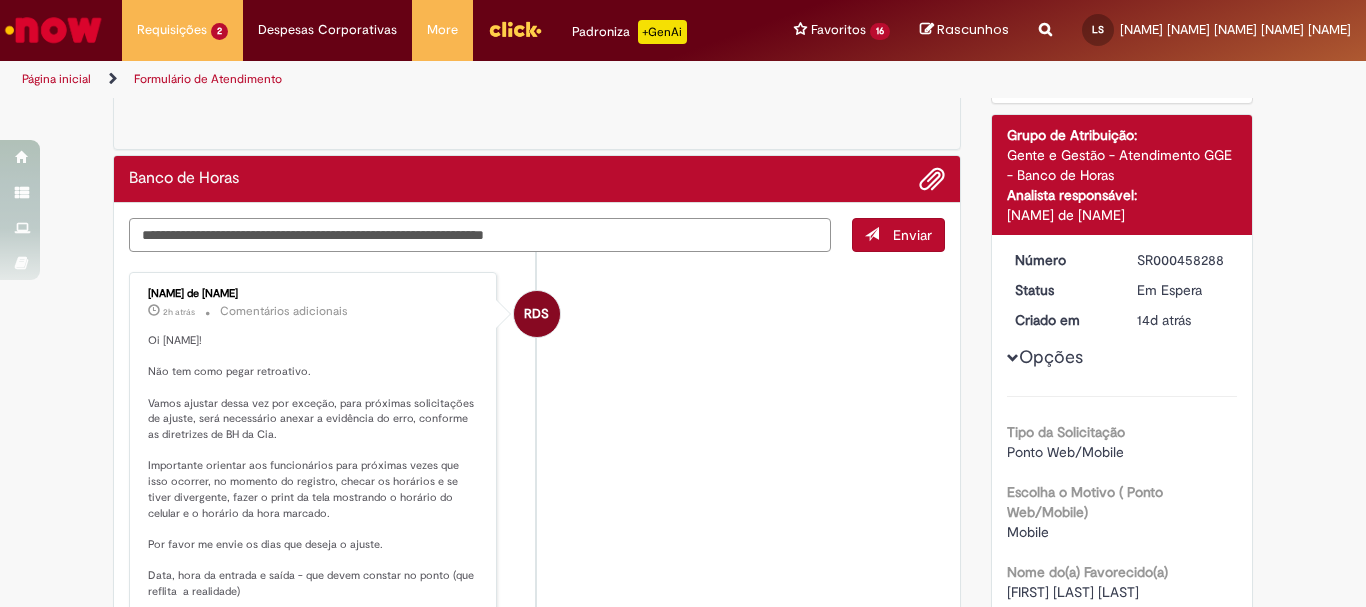 type on "**********" 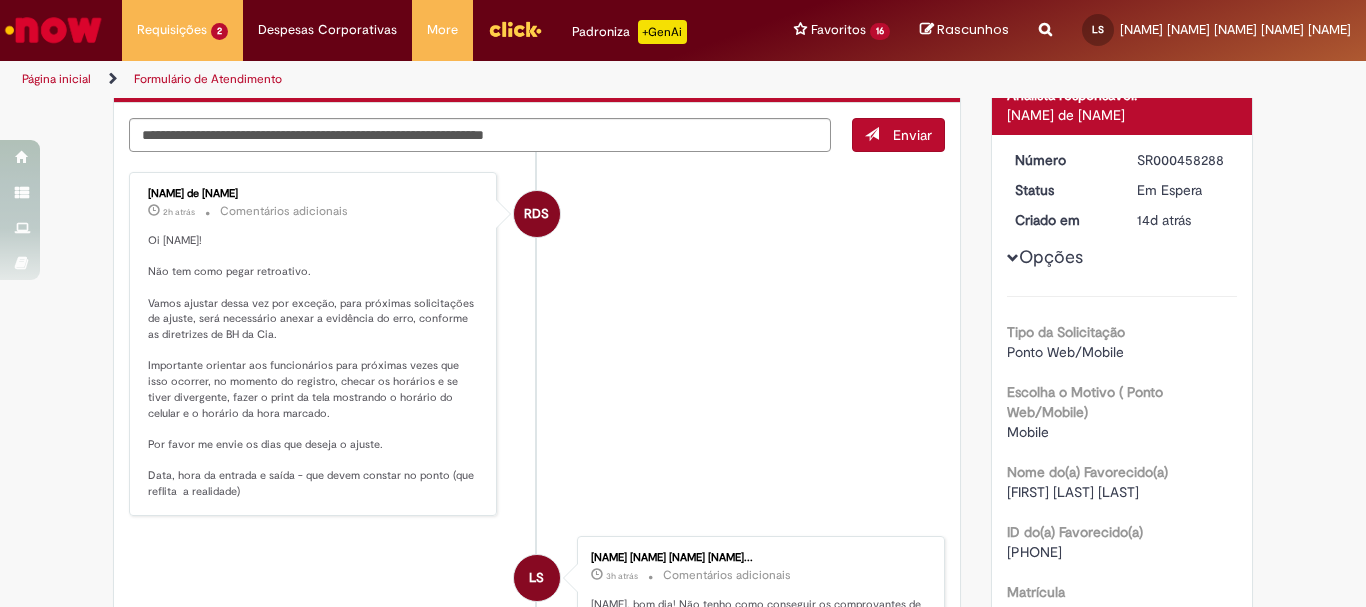 click at bounding box center [53, 30] 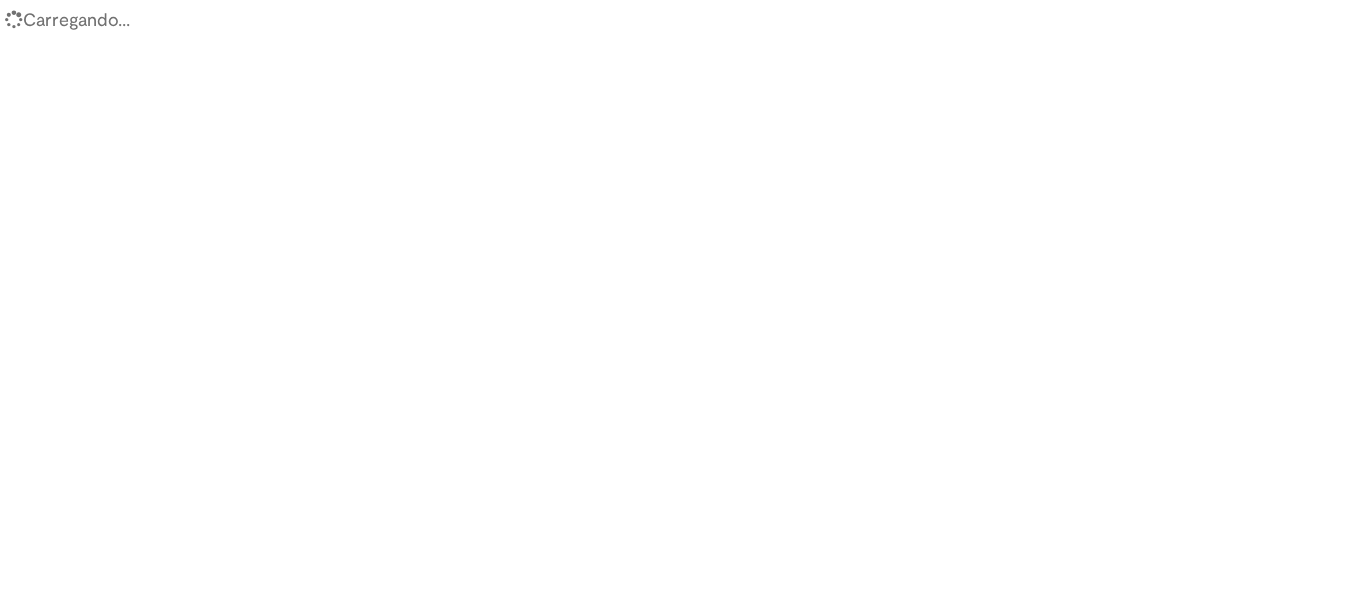 scroll, scrollTop: 0, scrollLeft: 0, axis: both 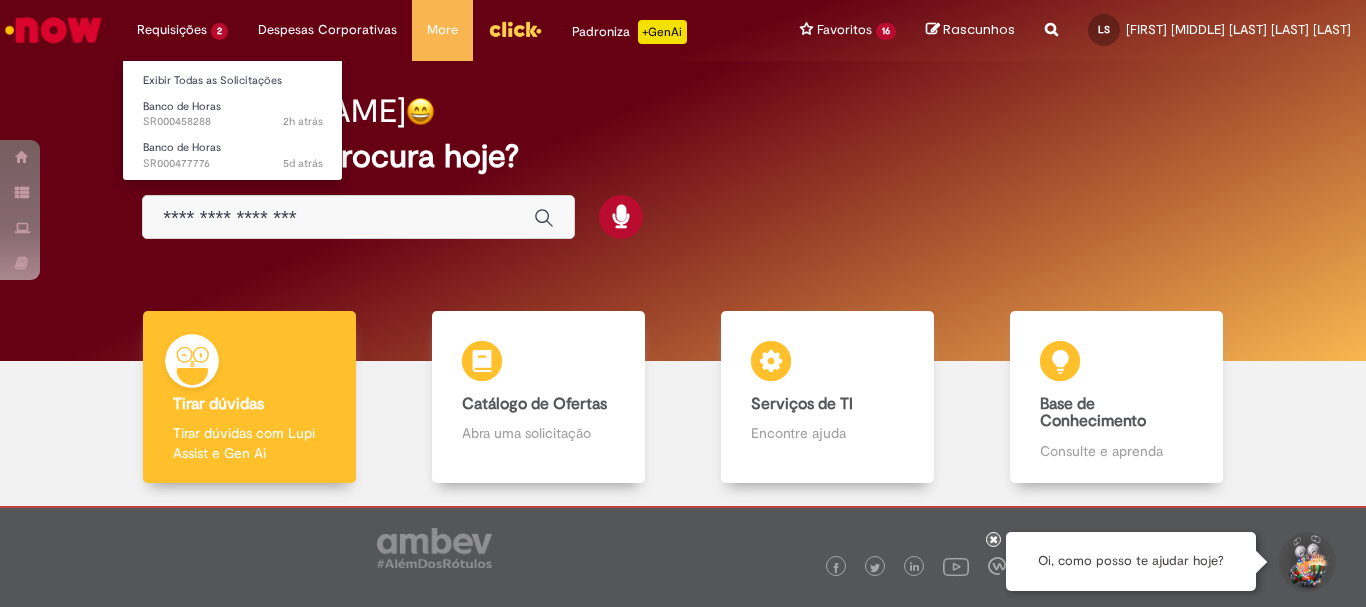 click on "Requisições   2
Exibir Todas as Solicitações
Banco de Horas
2h atrás 2 horas atrás  SR000458288
Banco de Horas
5d atrás 5 dias atrás  SR000477776" at bounding box center [182, 30] 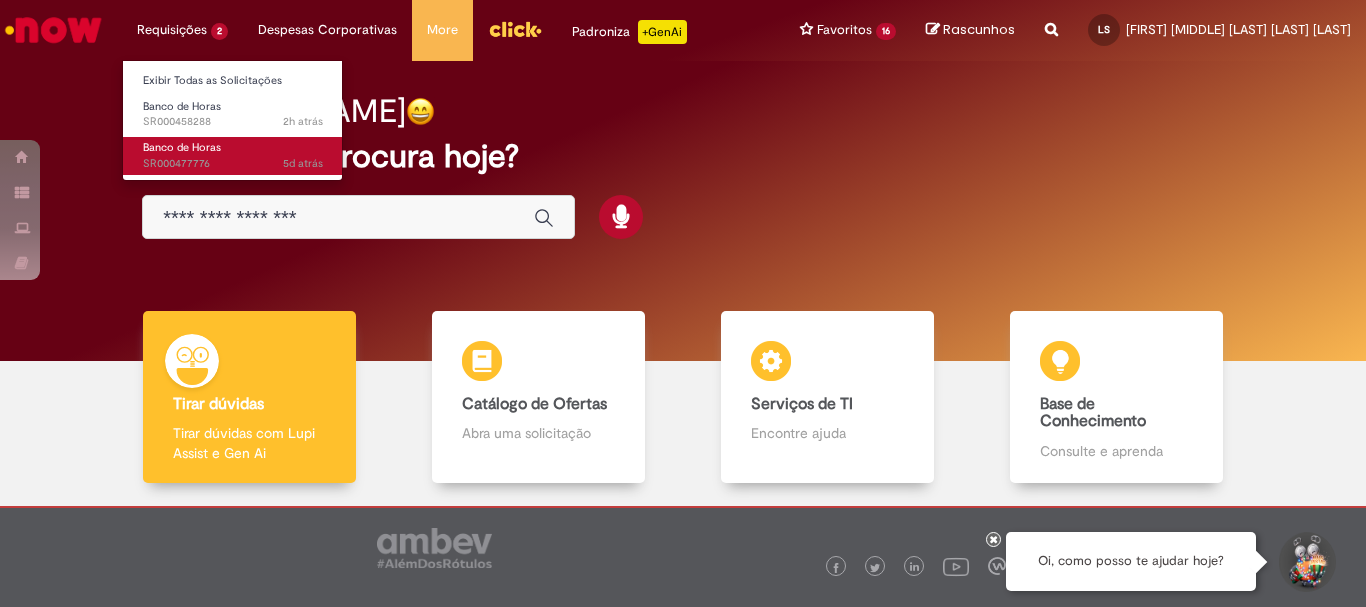 click on "Banco de Horas" at bounding box center [182, 147] 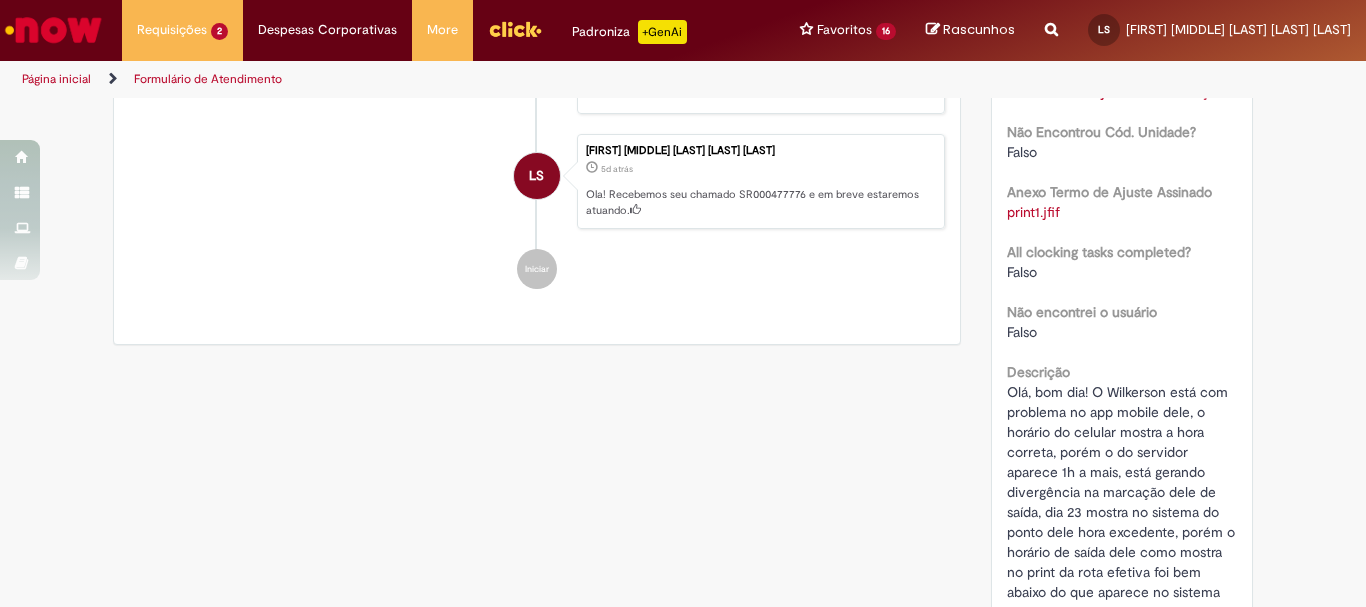 scroll, scrollTop: 200, scrollLeft: 0, axis: vertical 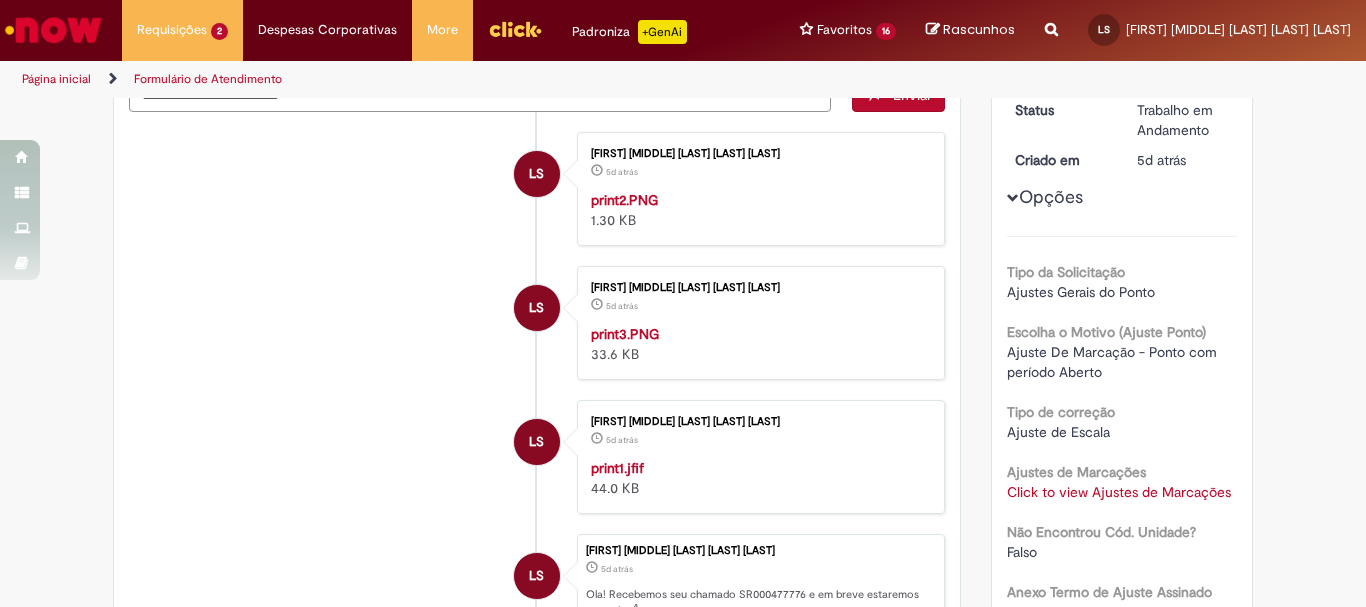 click at bounding box center (53, 30) 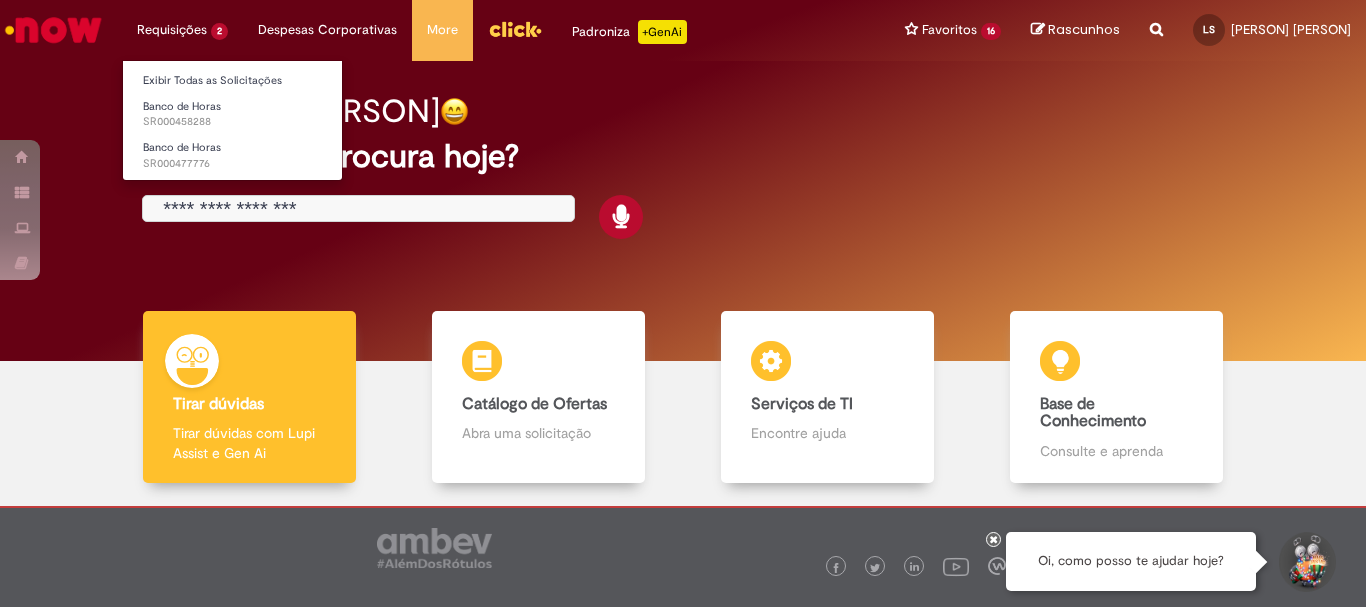 scroll, scrollTop: 0, scrollLeft: 0, axis: both 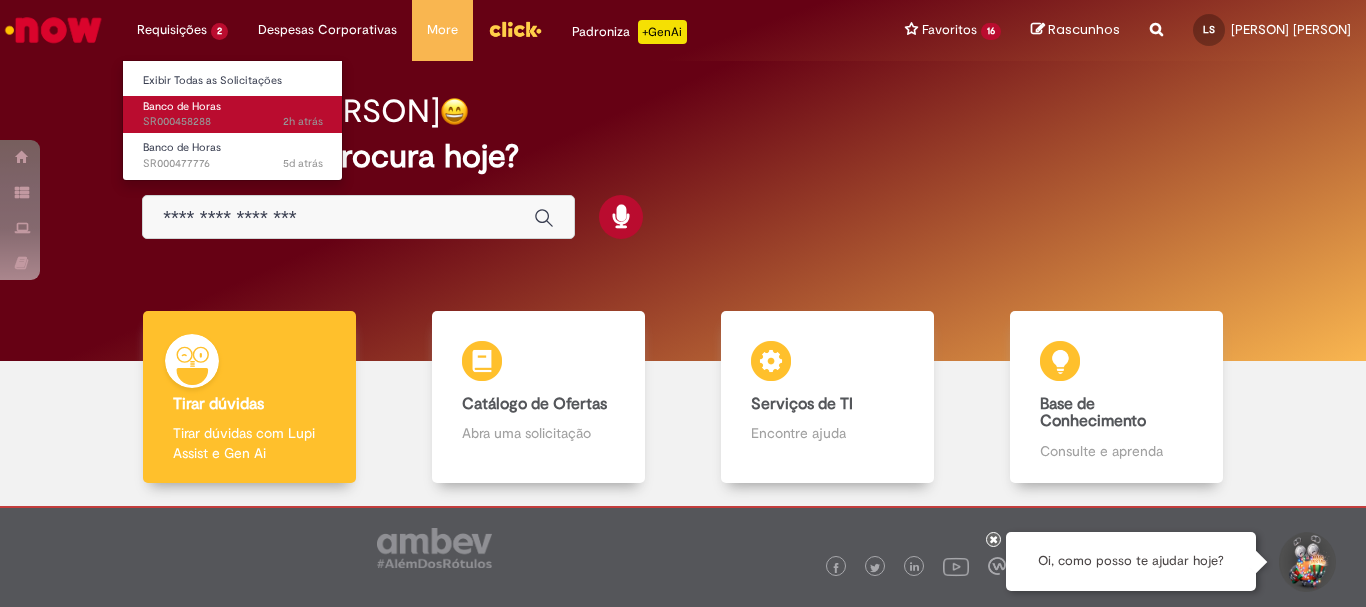 click on "2h atrás 2 horas atrás  SR000458288" at bounding box center [233, 122] 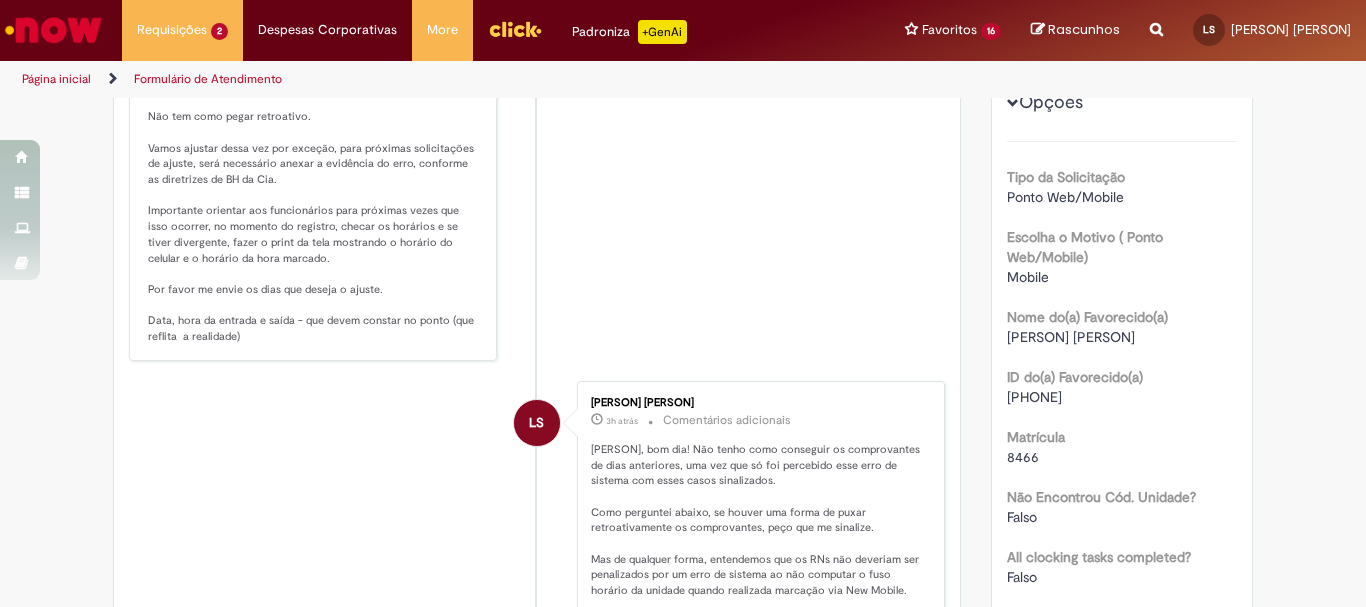 scroll, scrollTop: 55, scrollLeft: 0, axis: vertical 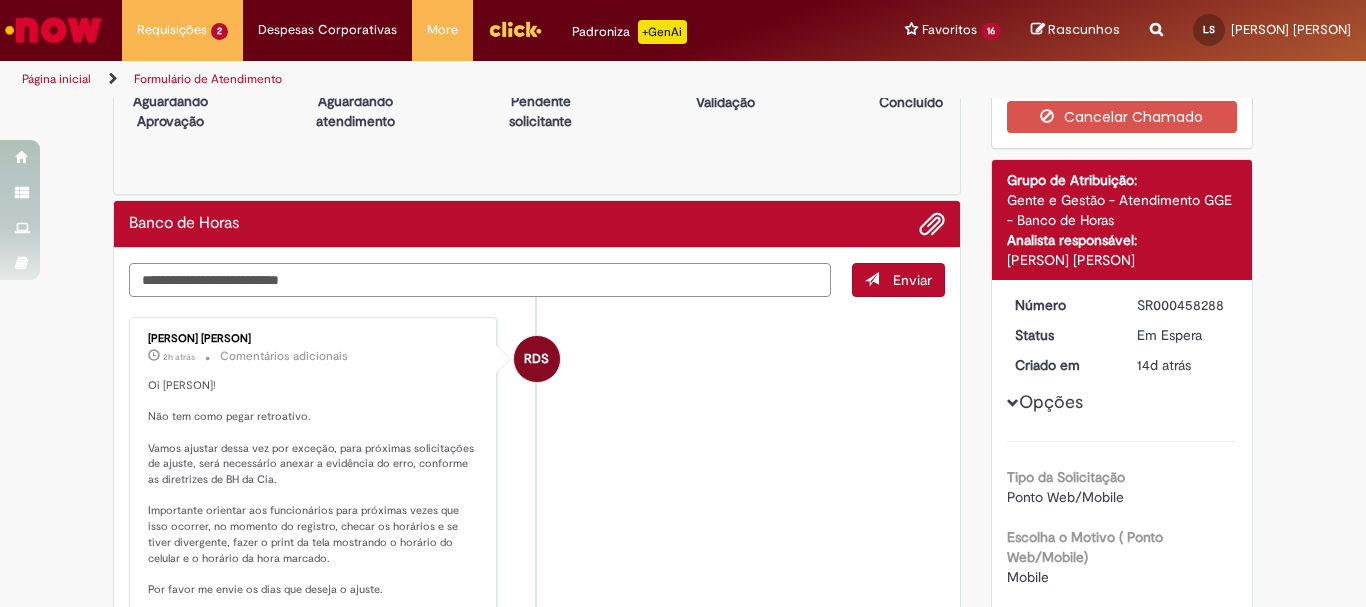click at bounding box center [480, 280] 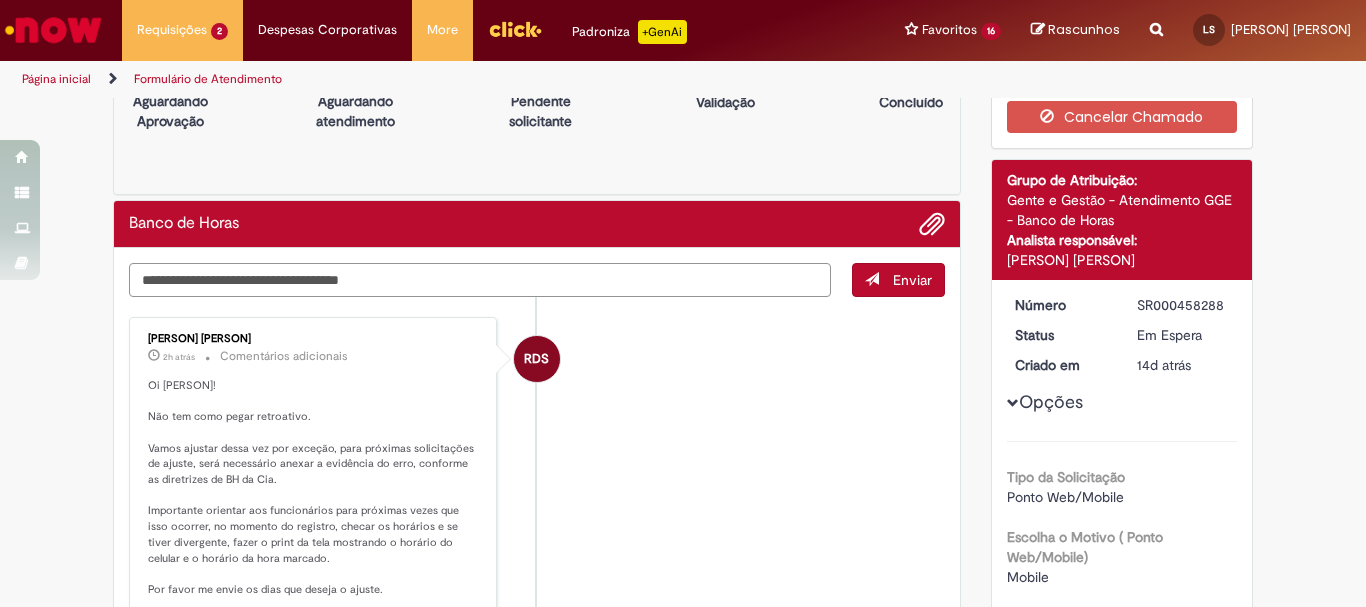 scroll, scrollTop: 155, scrollLeft: 0, axis: vertical 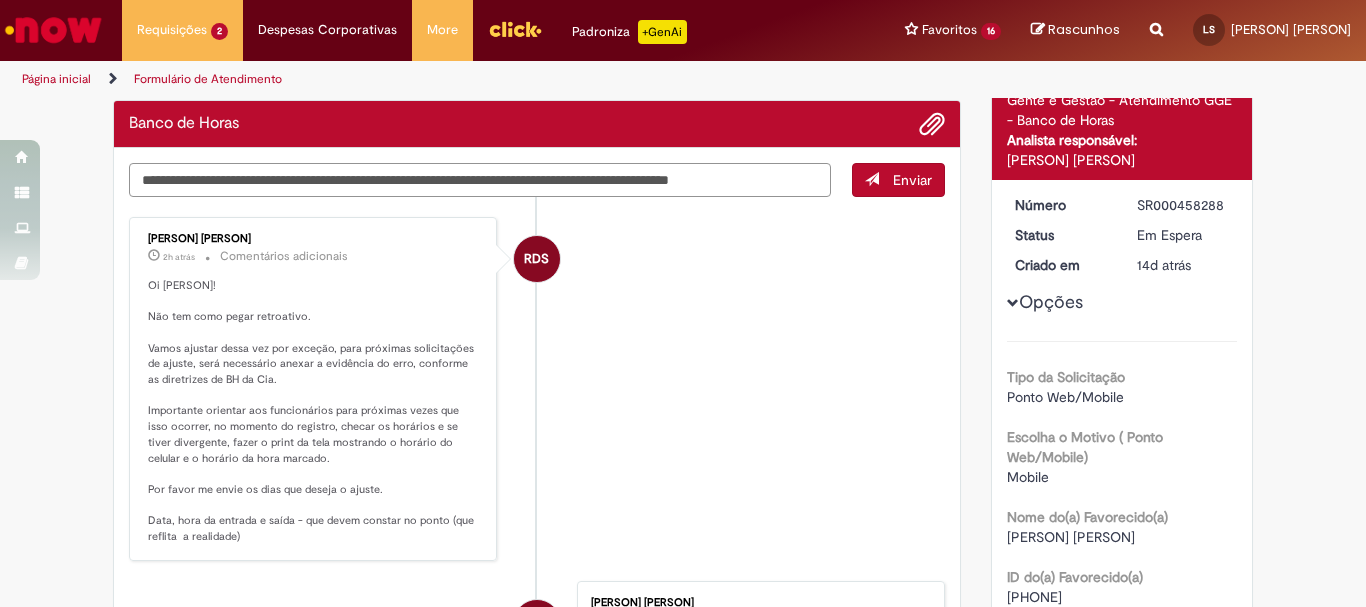 type on "**********" 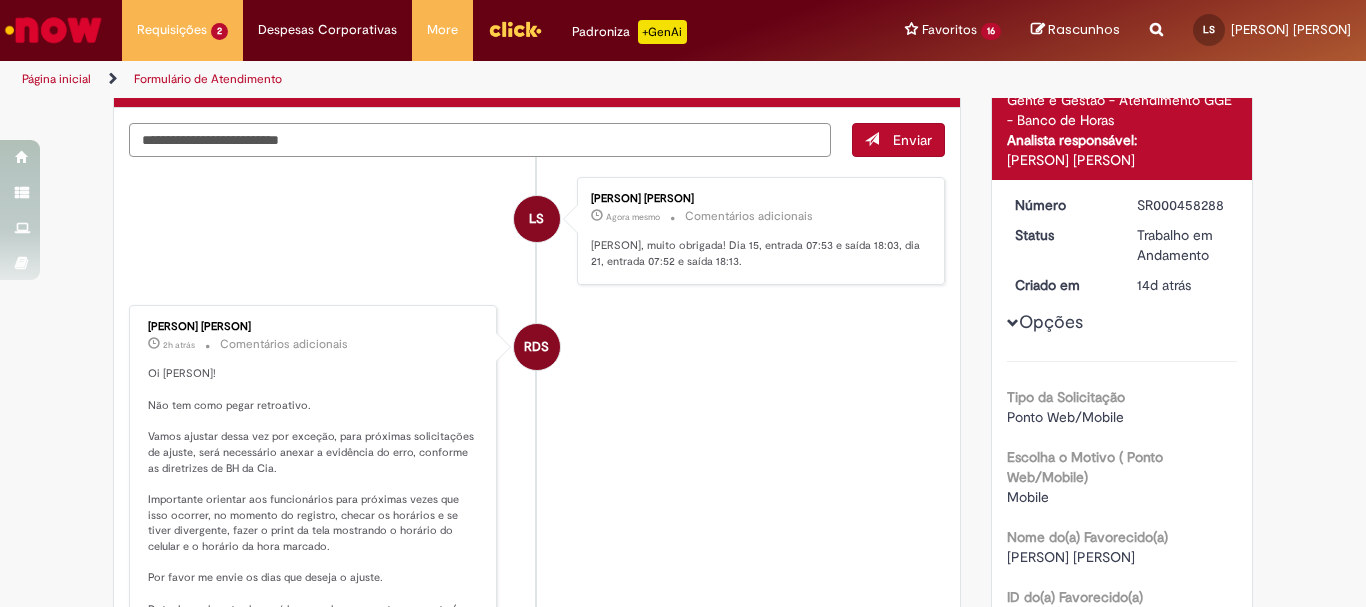 scroll, scrollTop: 115, scrollLeft: 0, axis: vertical 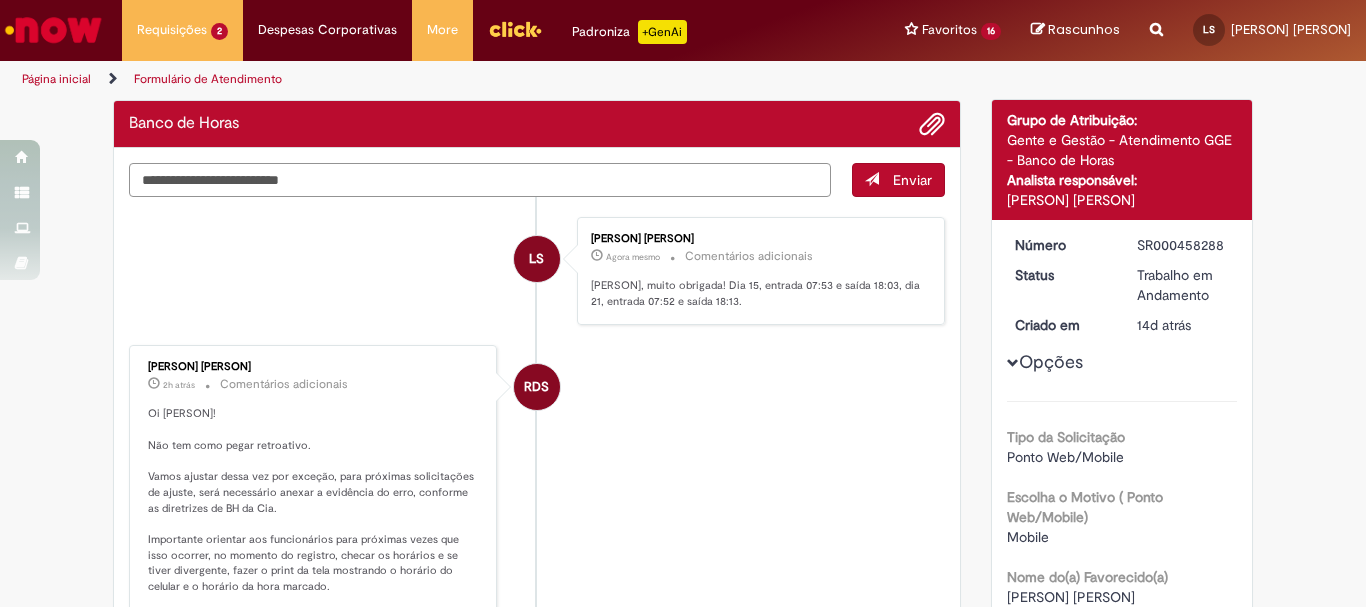 click at bounding box center [480, 180] 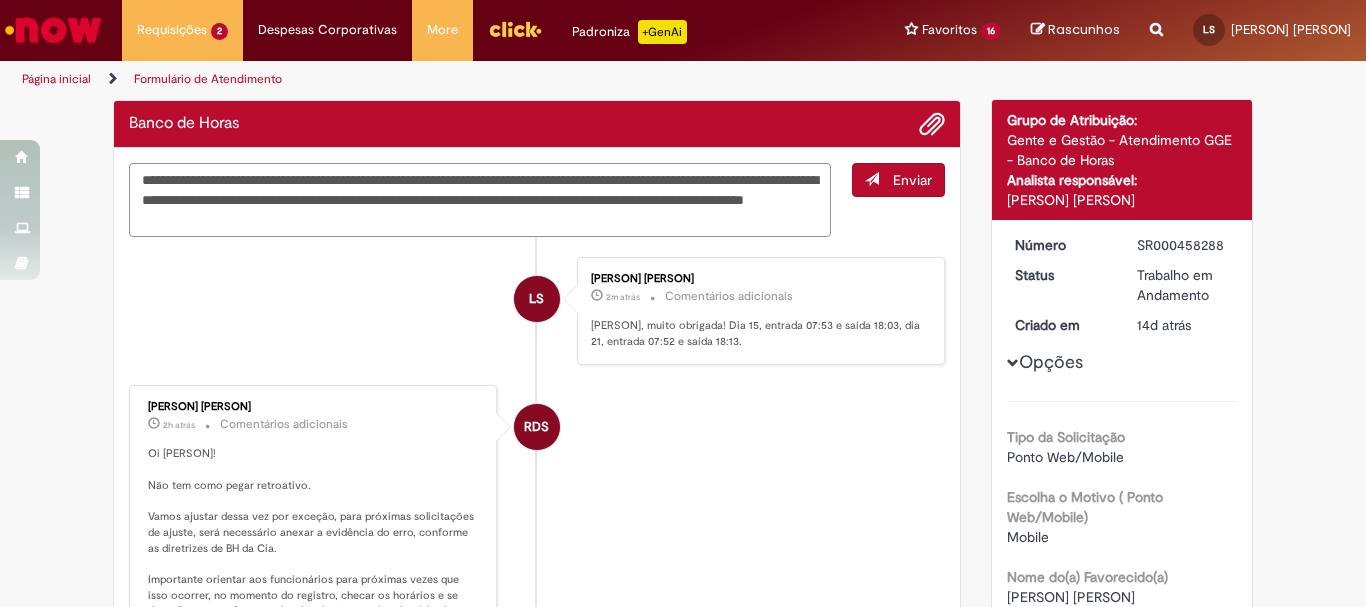click on "**********" at bounding box center [480, 200] 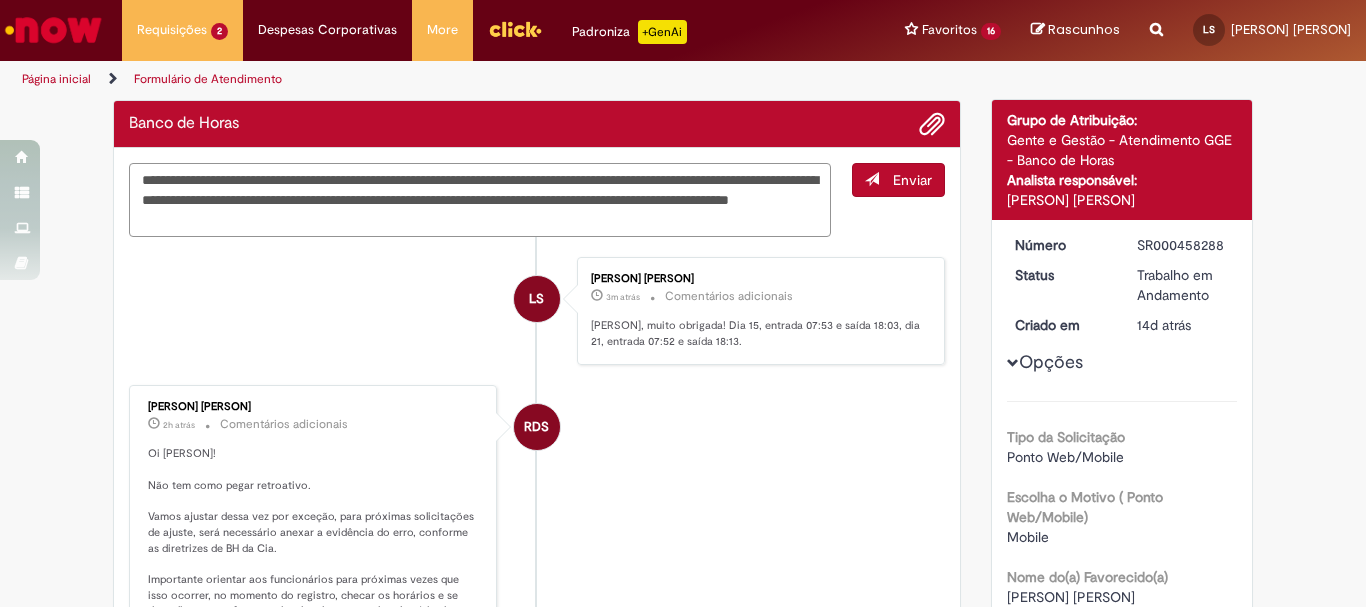 click on "**********" at bounding box center (480, 200) 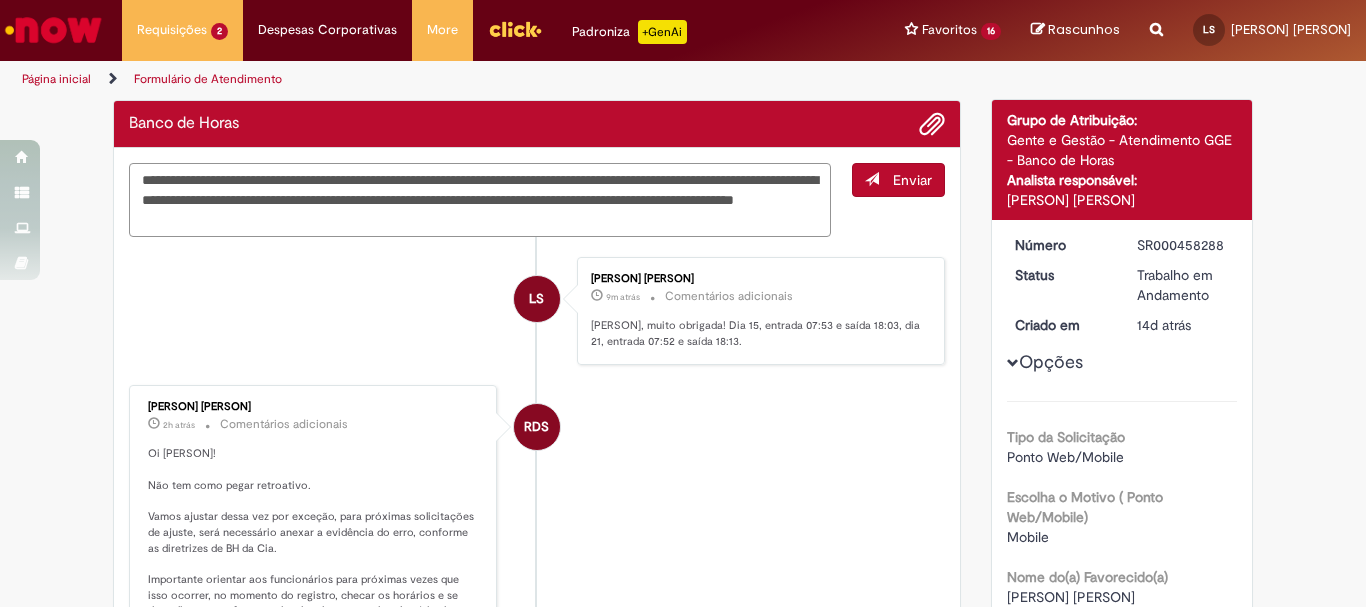 click on "**********" at bounding box center (480, 200) 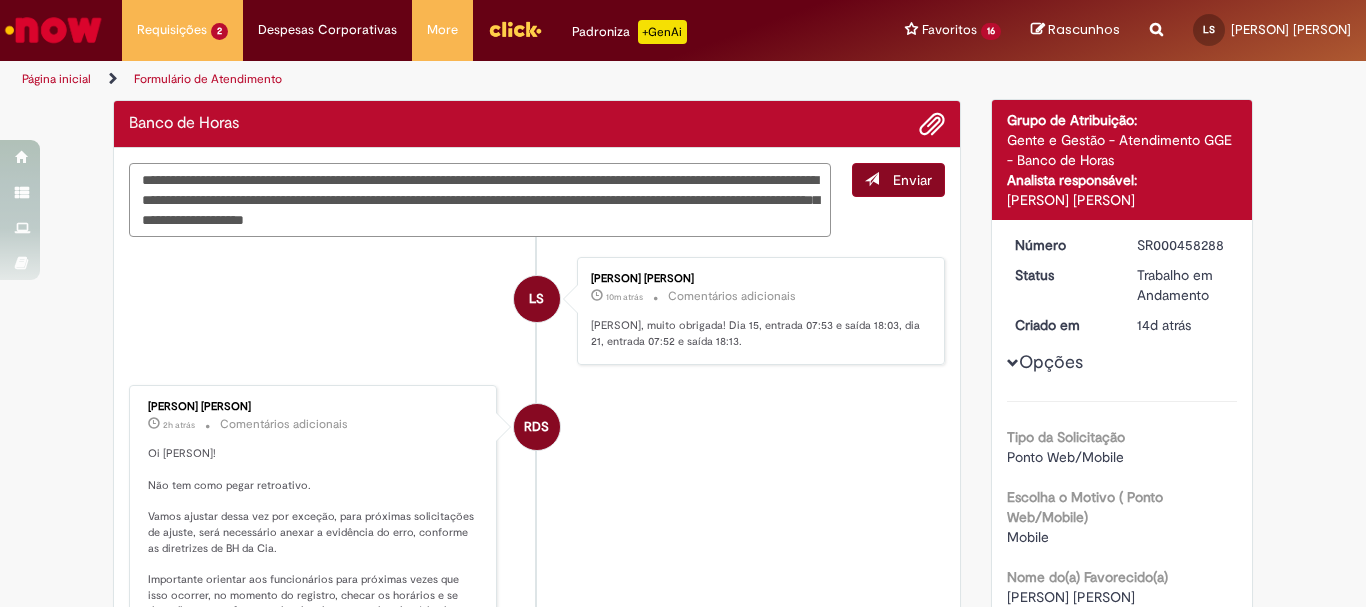 type on "**********" 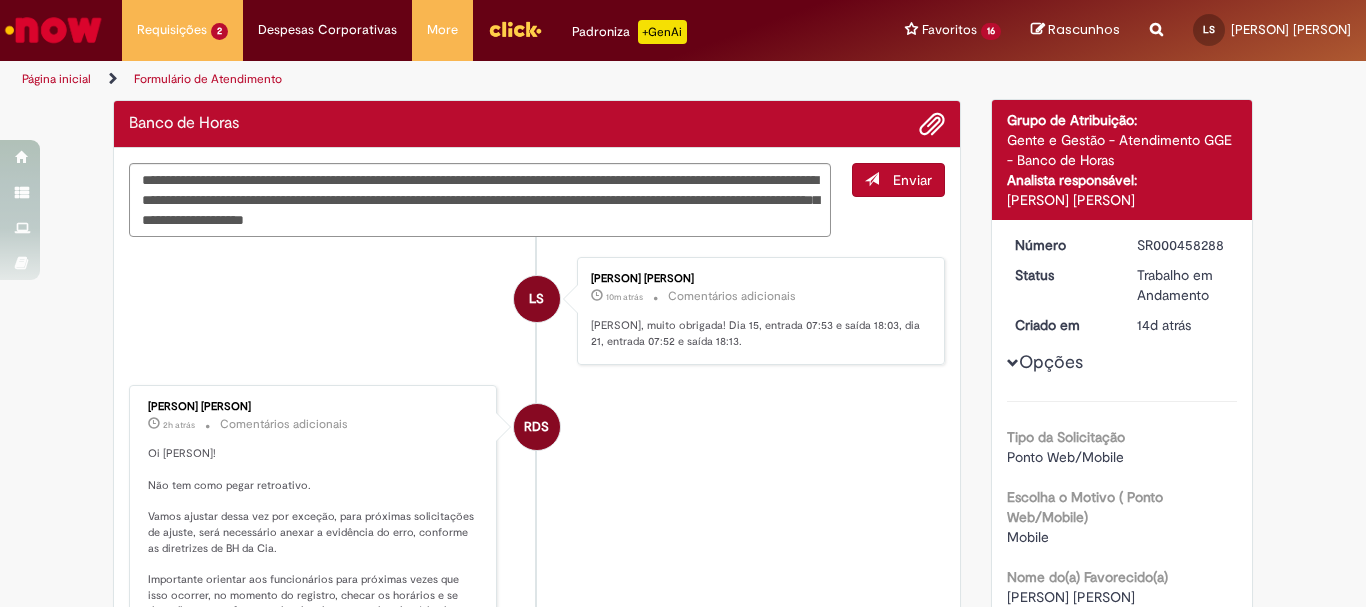 click on "Enviar" at bounding box center (912, 180) 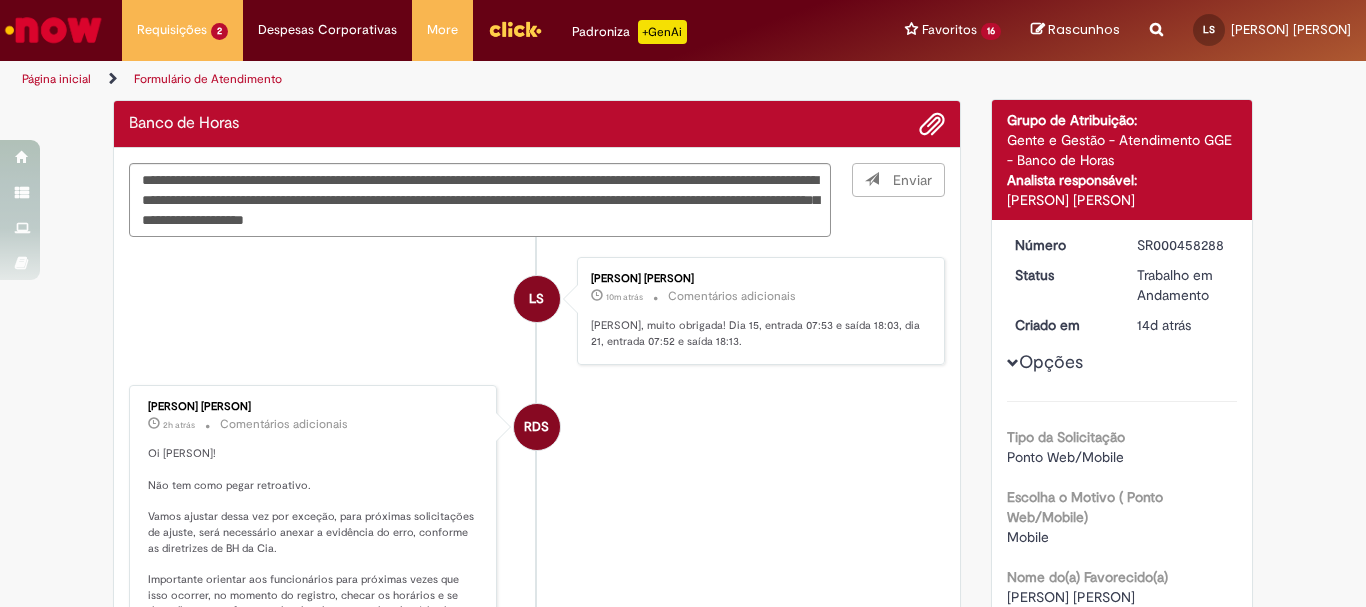 type 